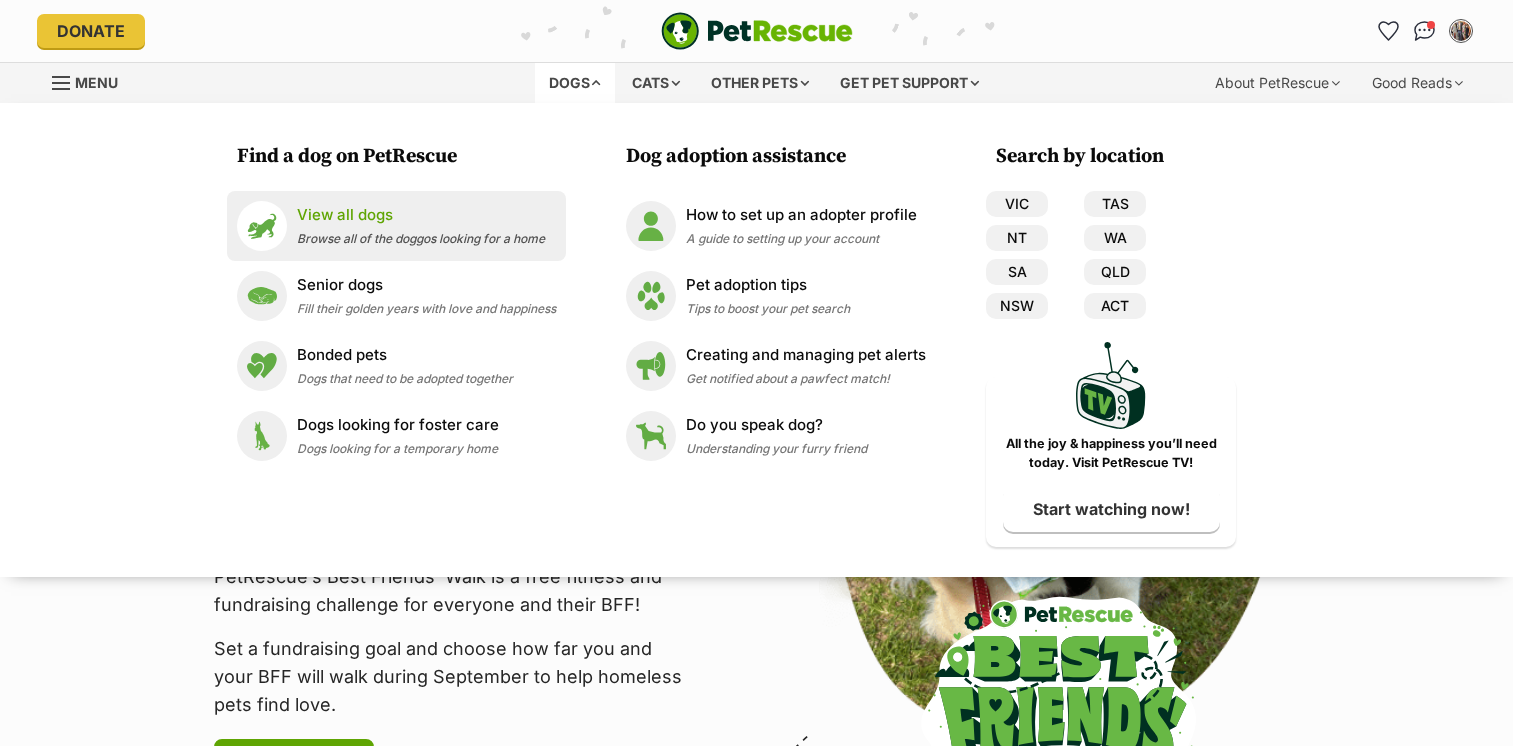 scroll, scrollTop: 0, scrollLeft: 0, axis: both 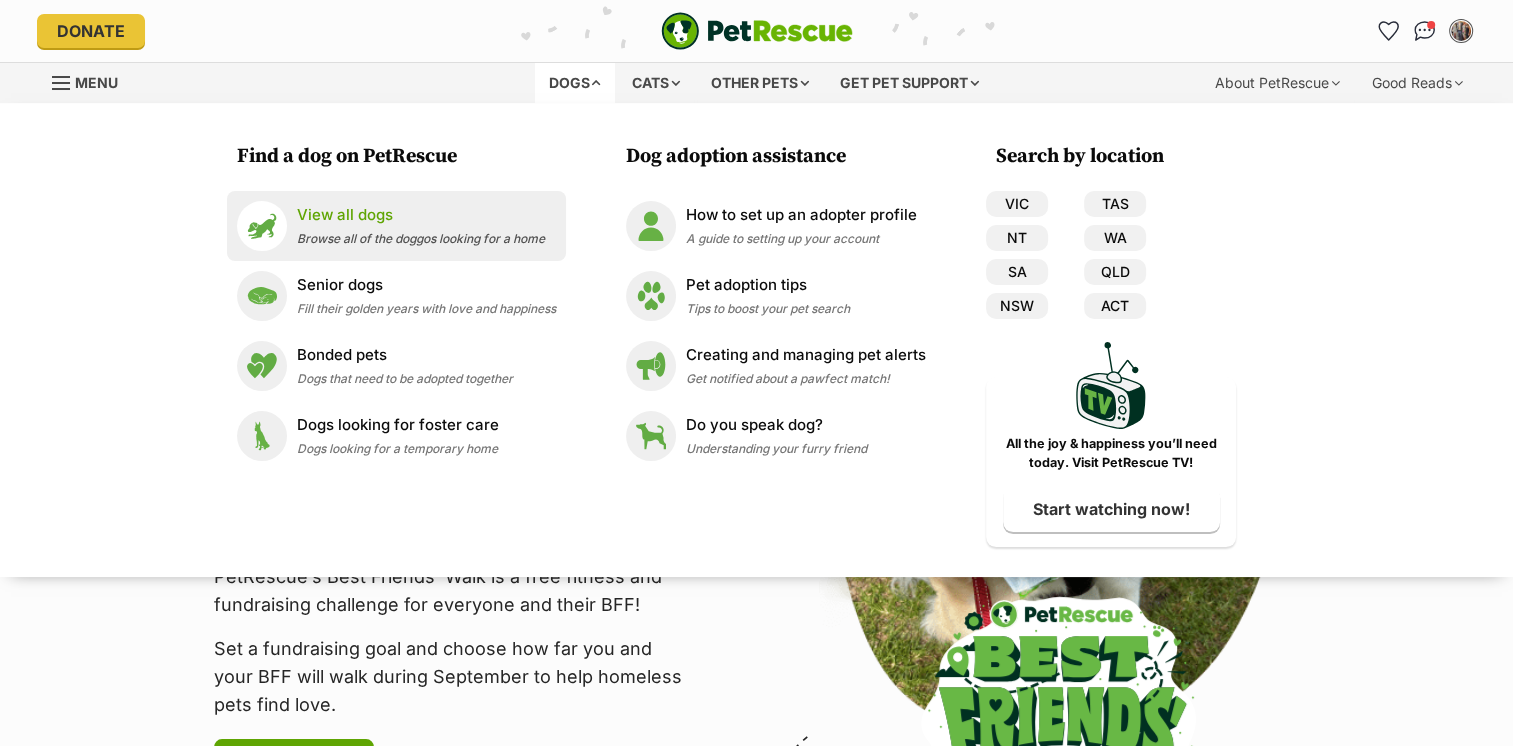 click on "View all dogs" at bounding box center (421, 215) 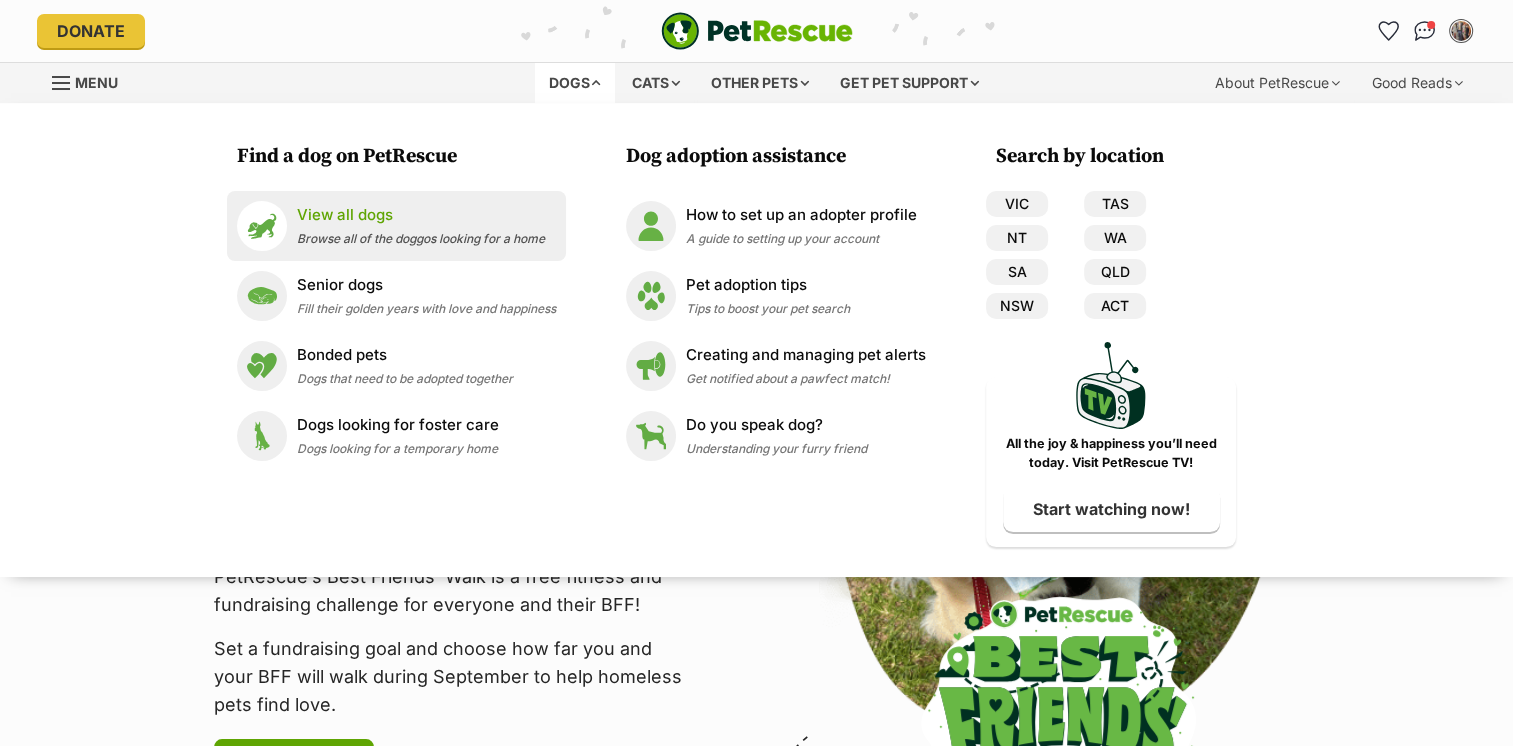 scroll, scrollTop: 0, scrollLeft: 0, axis: both 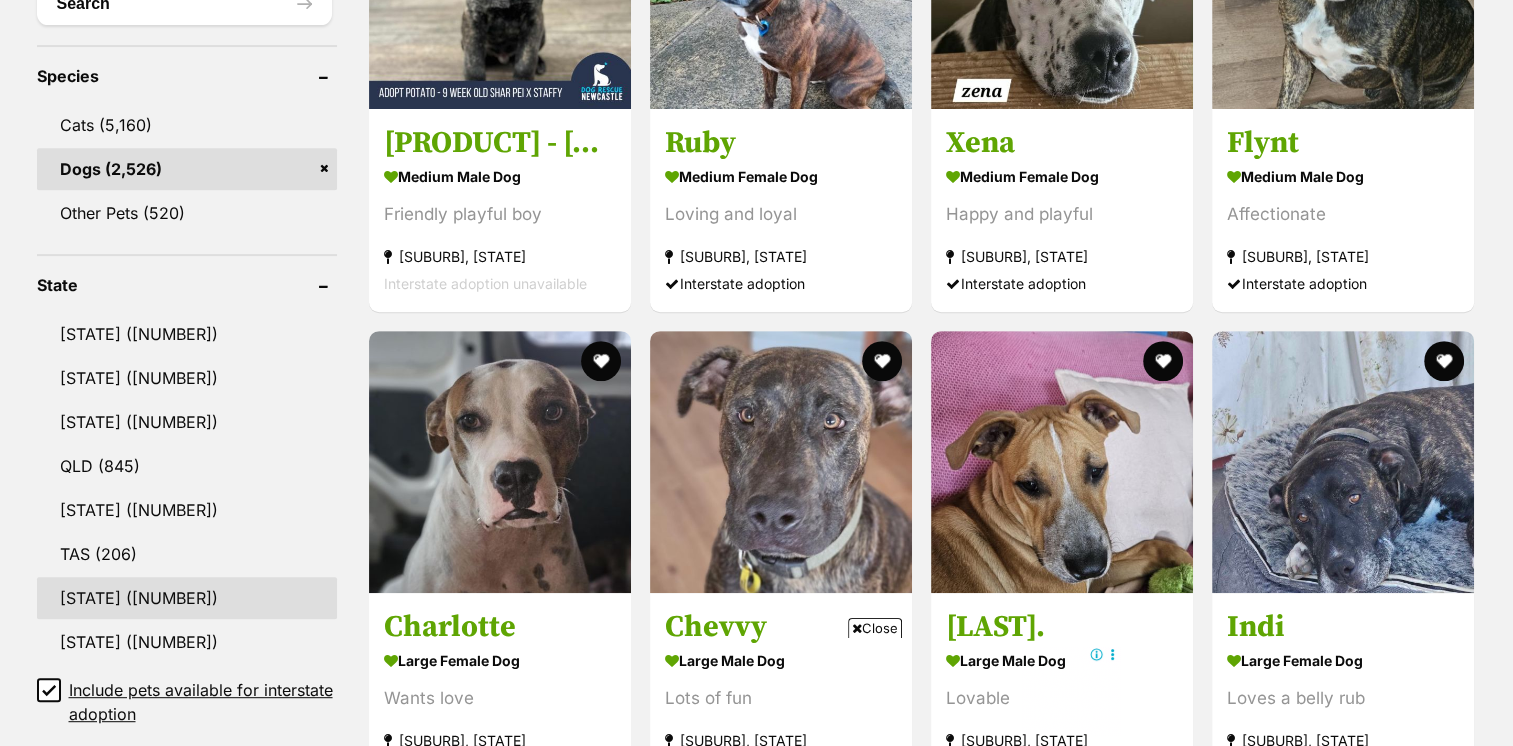 click on "[STATE] ([NUMBER])" at bounding box center (187, 598) 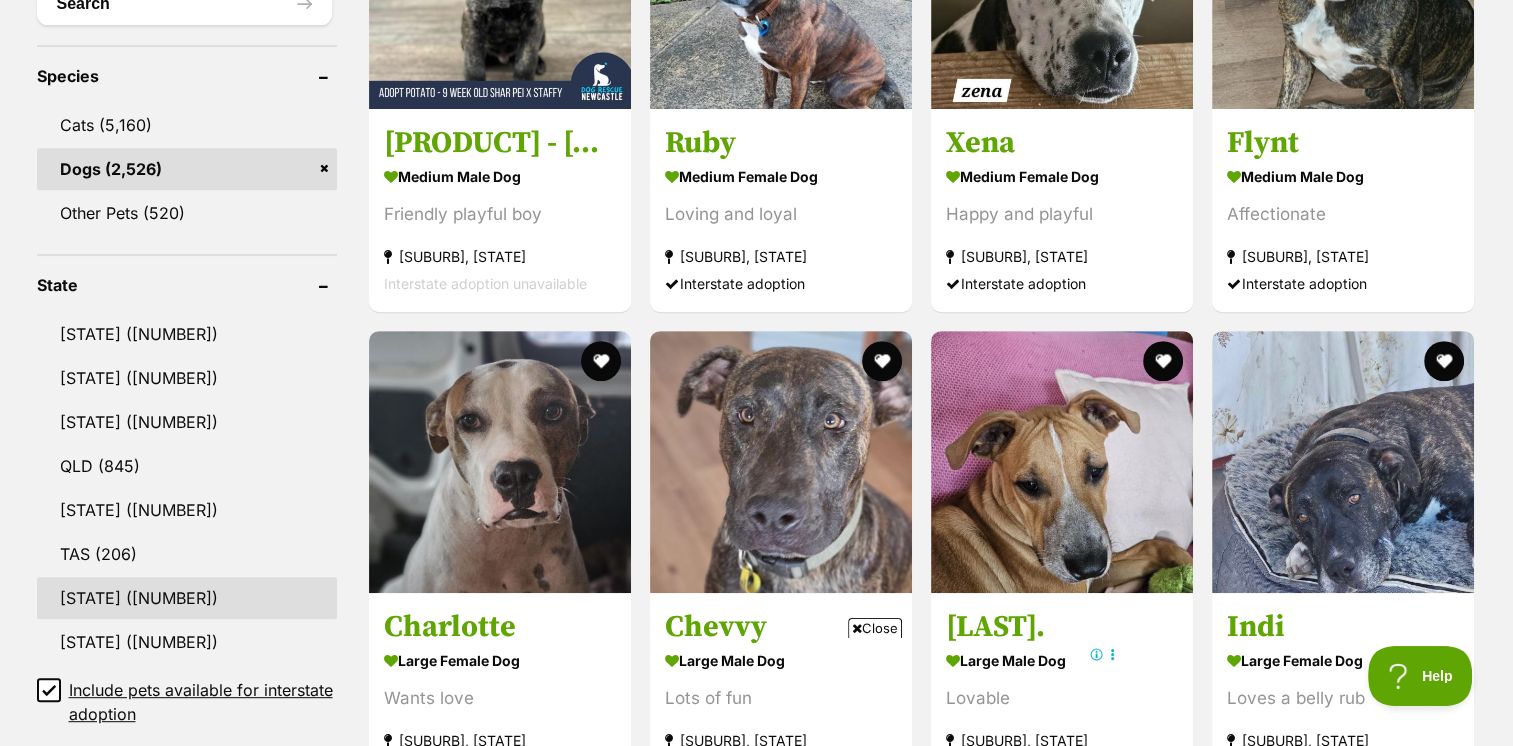 scroll, scrollTop: 0, scrollLeft: 0, axis: both 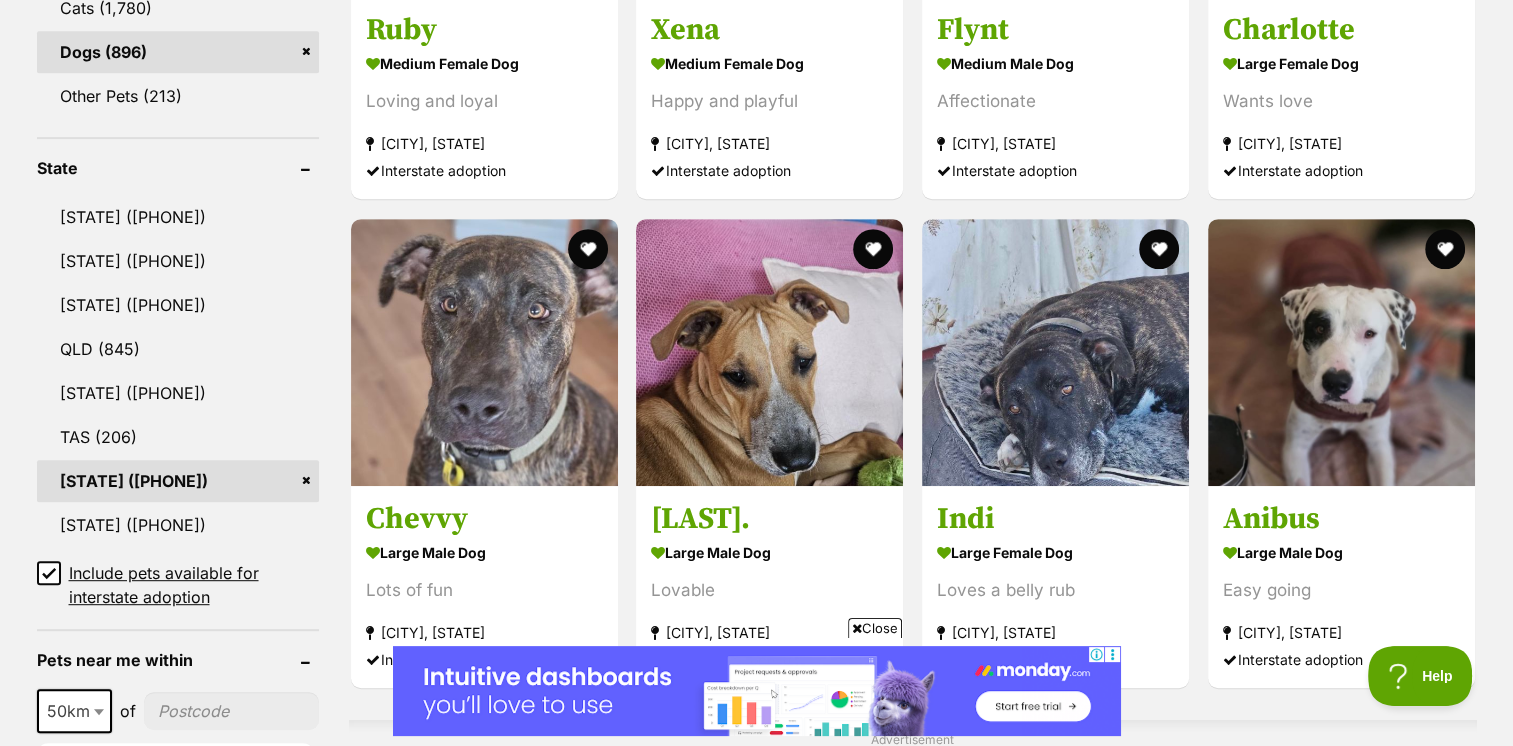click 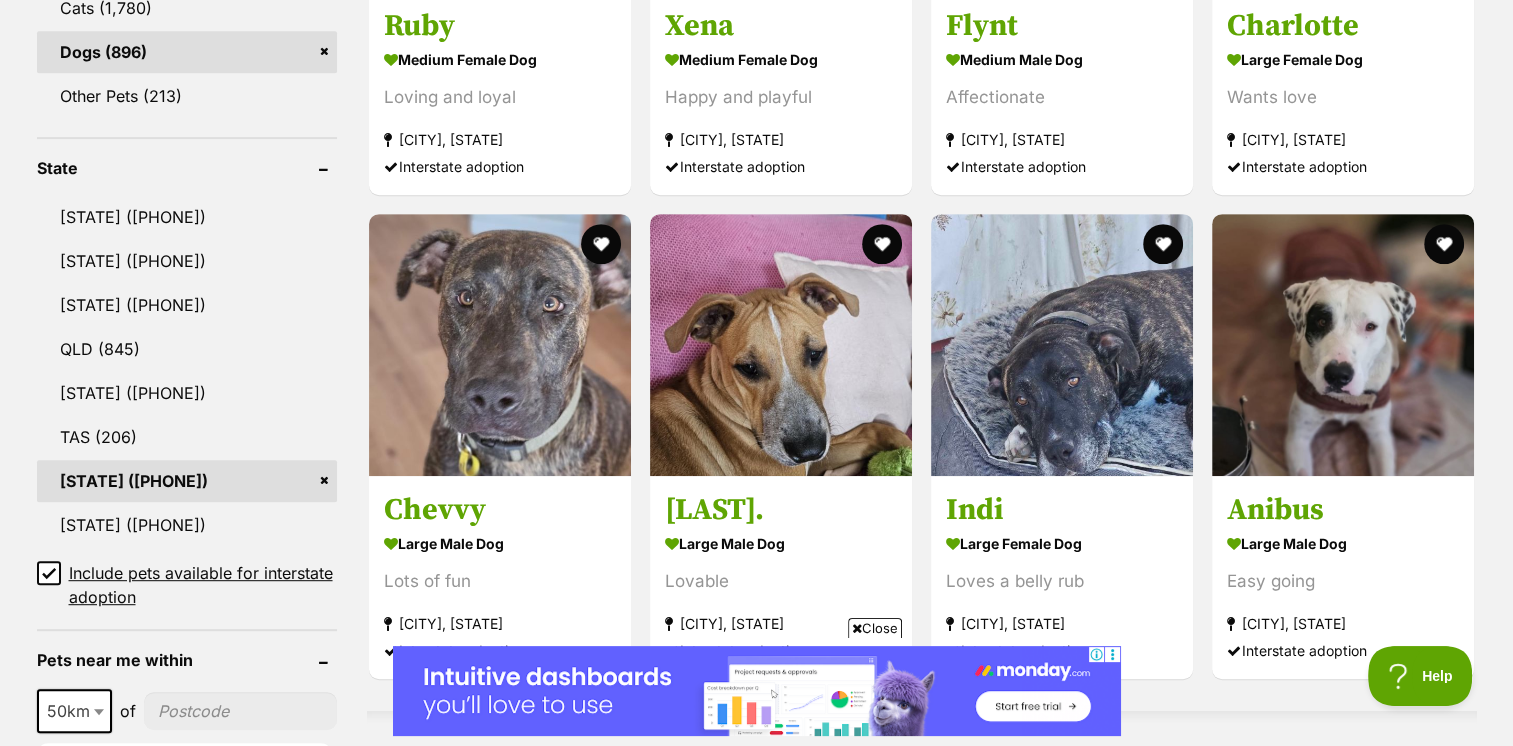 scroll, scrollTop: 0, scrollLeft: 0, axis: both 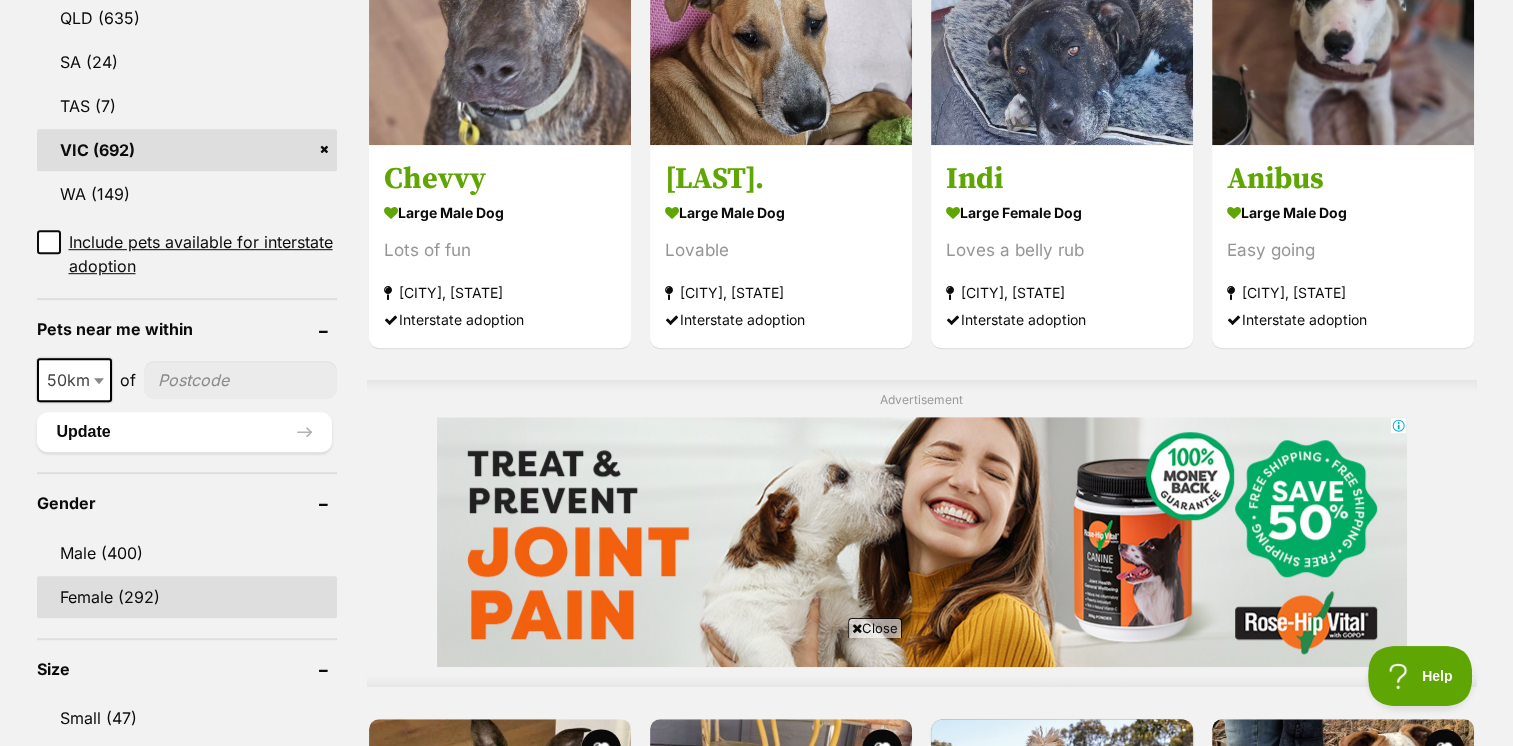 click on "Female (292)" at bounding box center (187, 597) 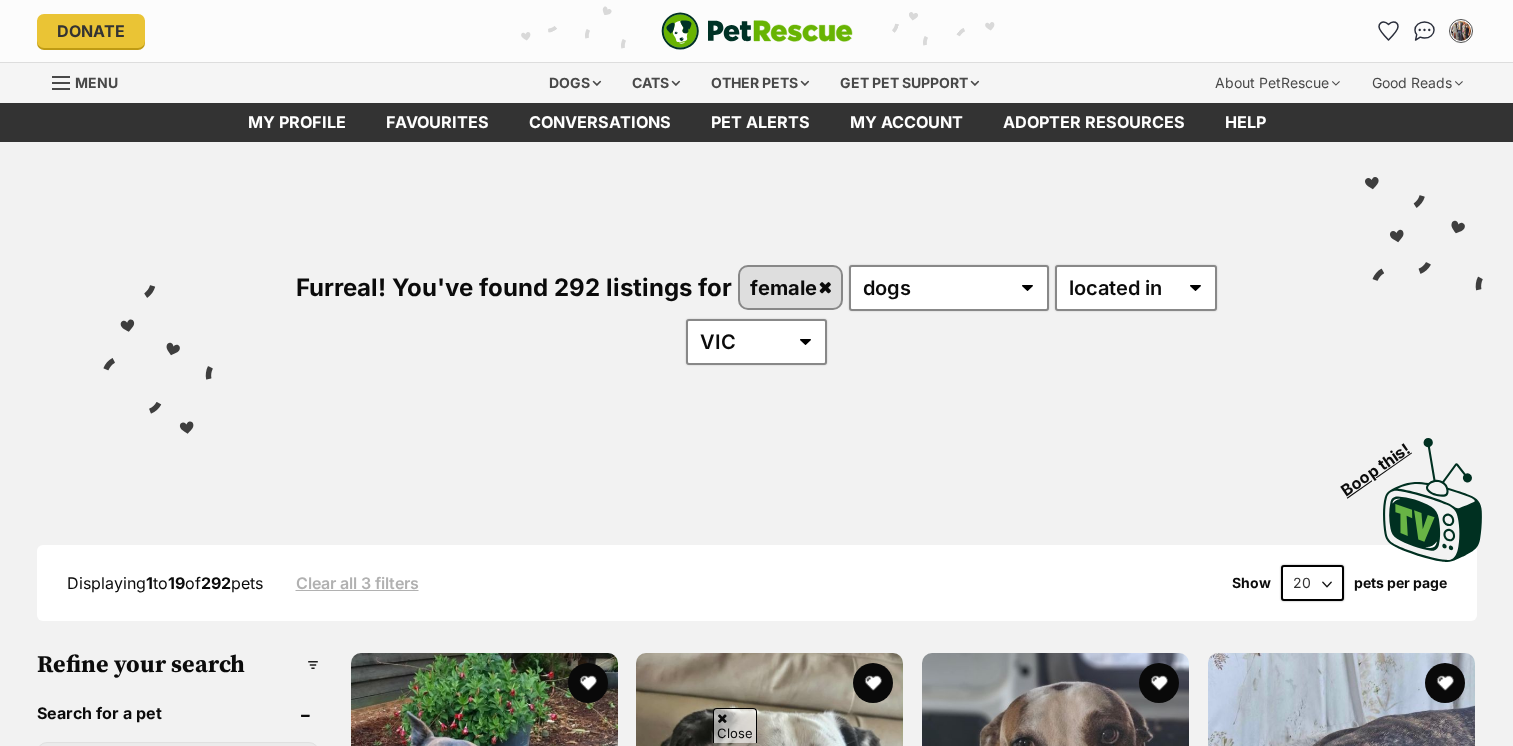 scroll, scrollTop: 400, scrollLeft: 0, axis: vertical 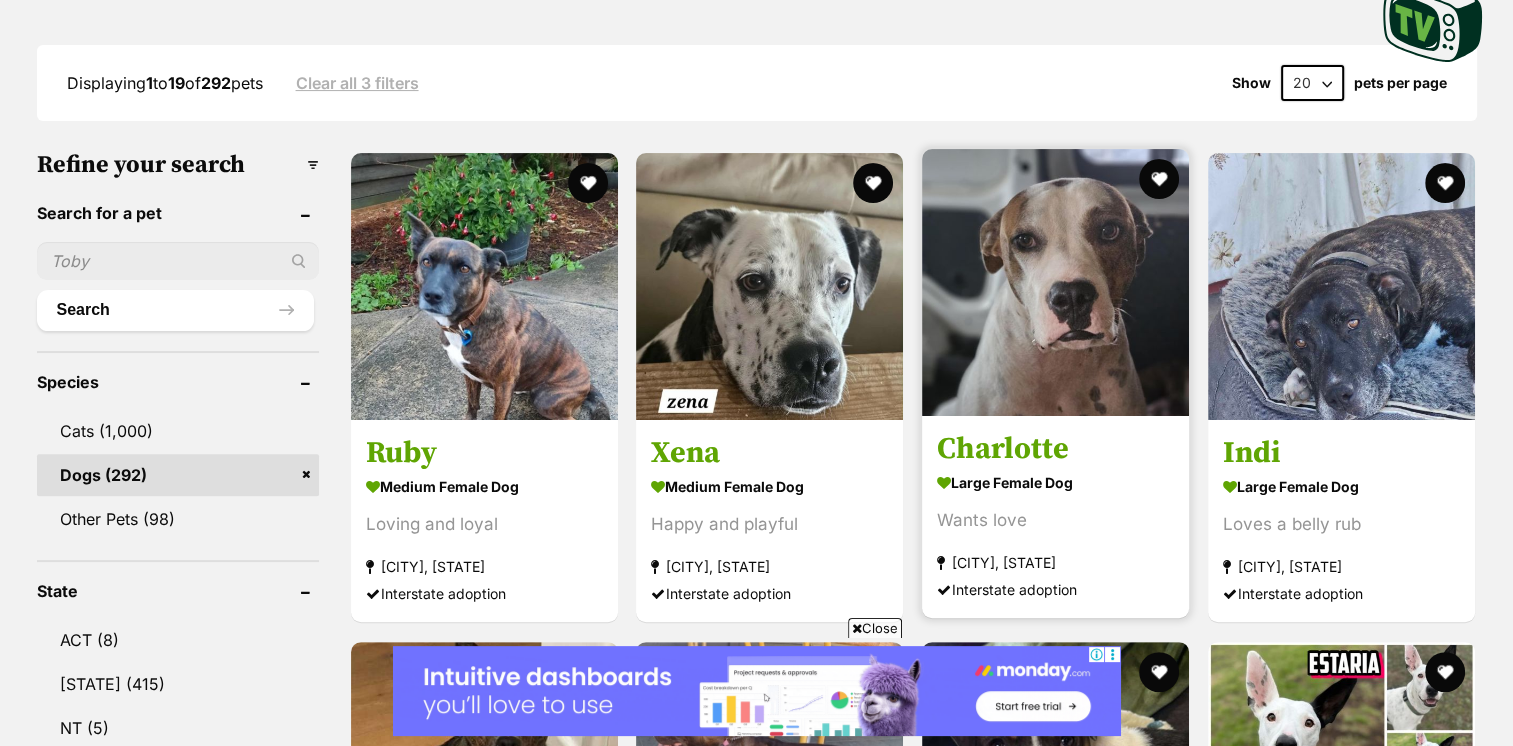 click at bounding box center [1055, 282] 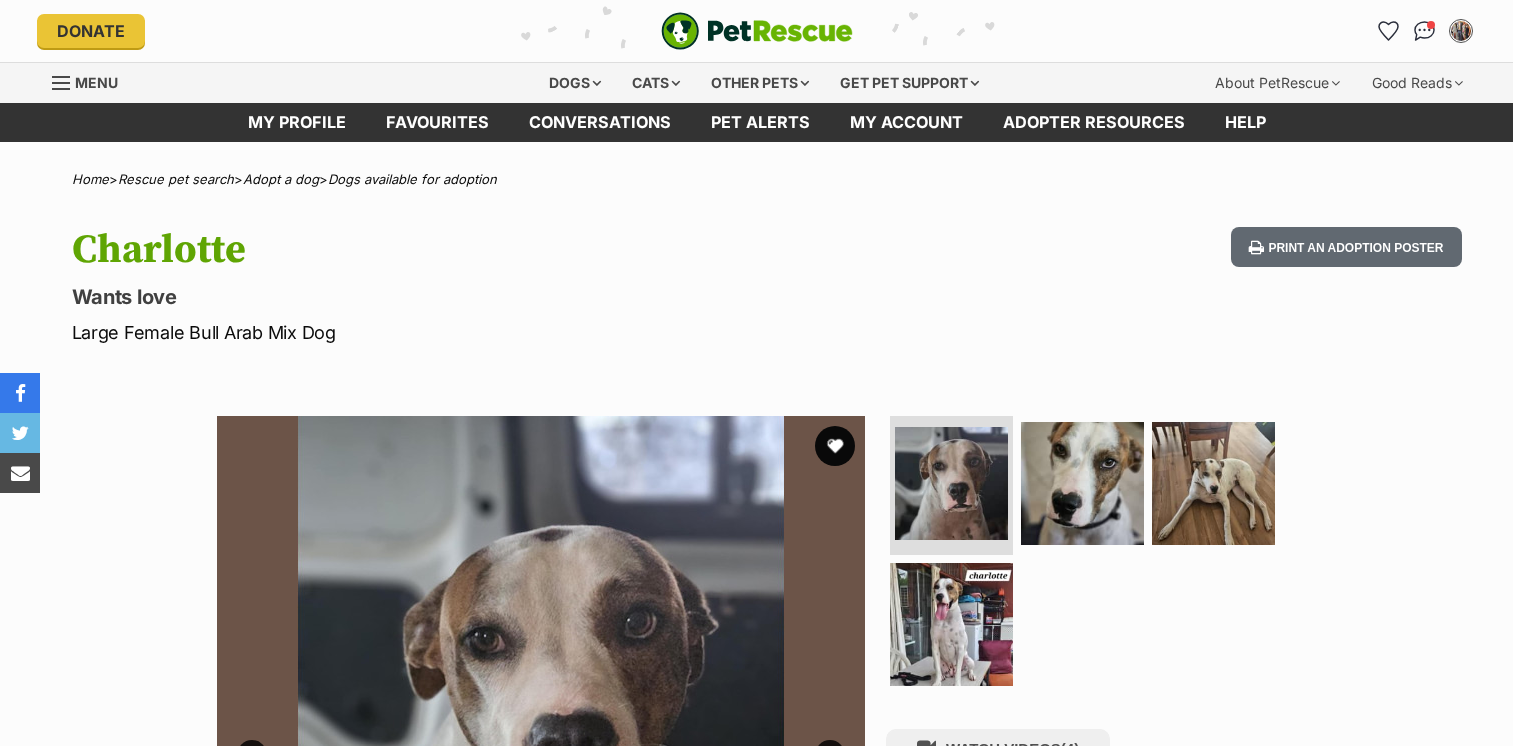 scroll, scrollTop: 0, scrollLeft: 0, axis: both 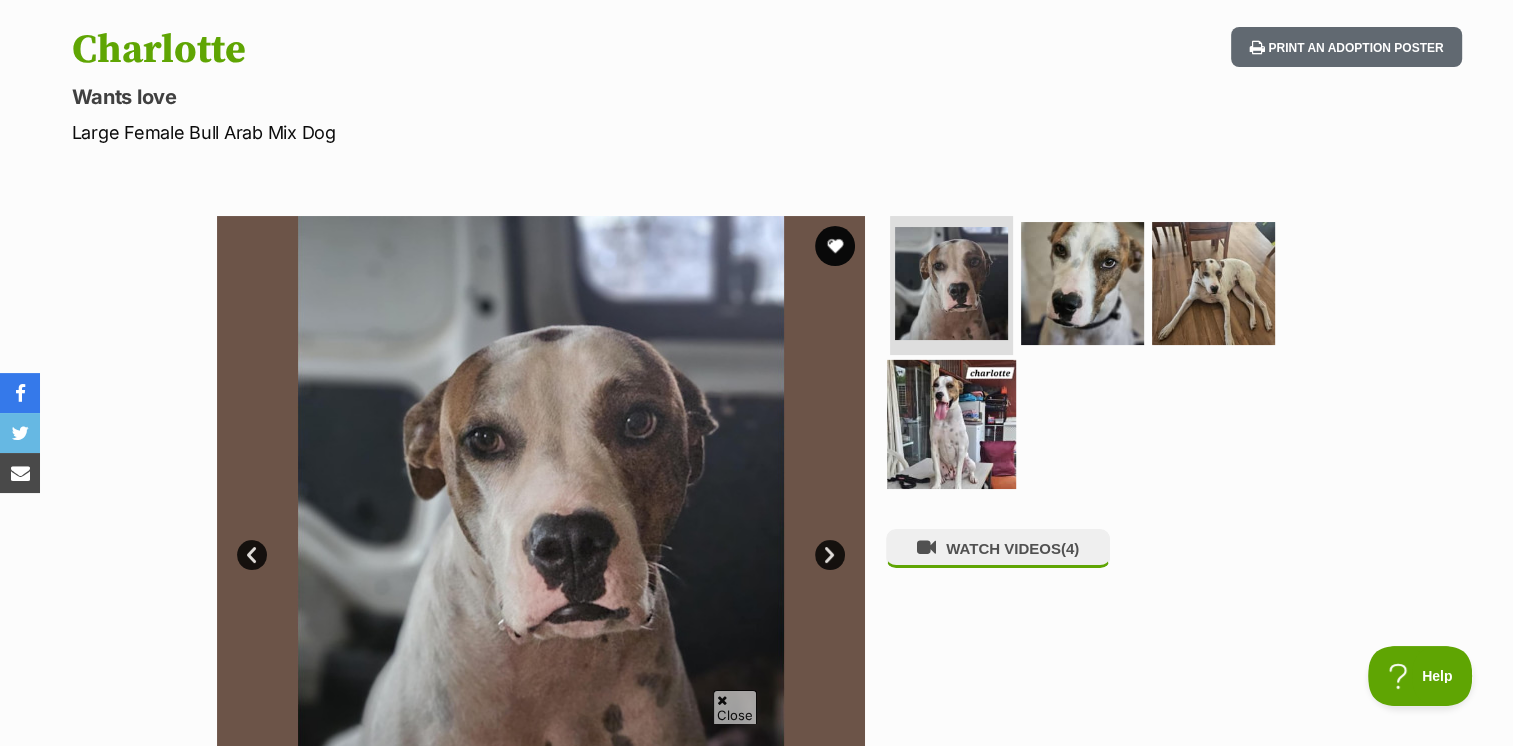 click at bounding box center [951, 424] 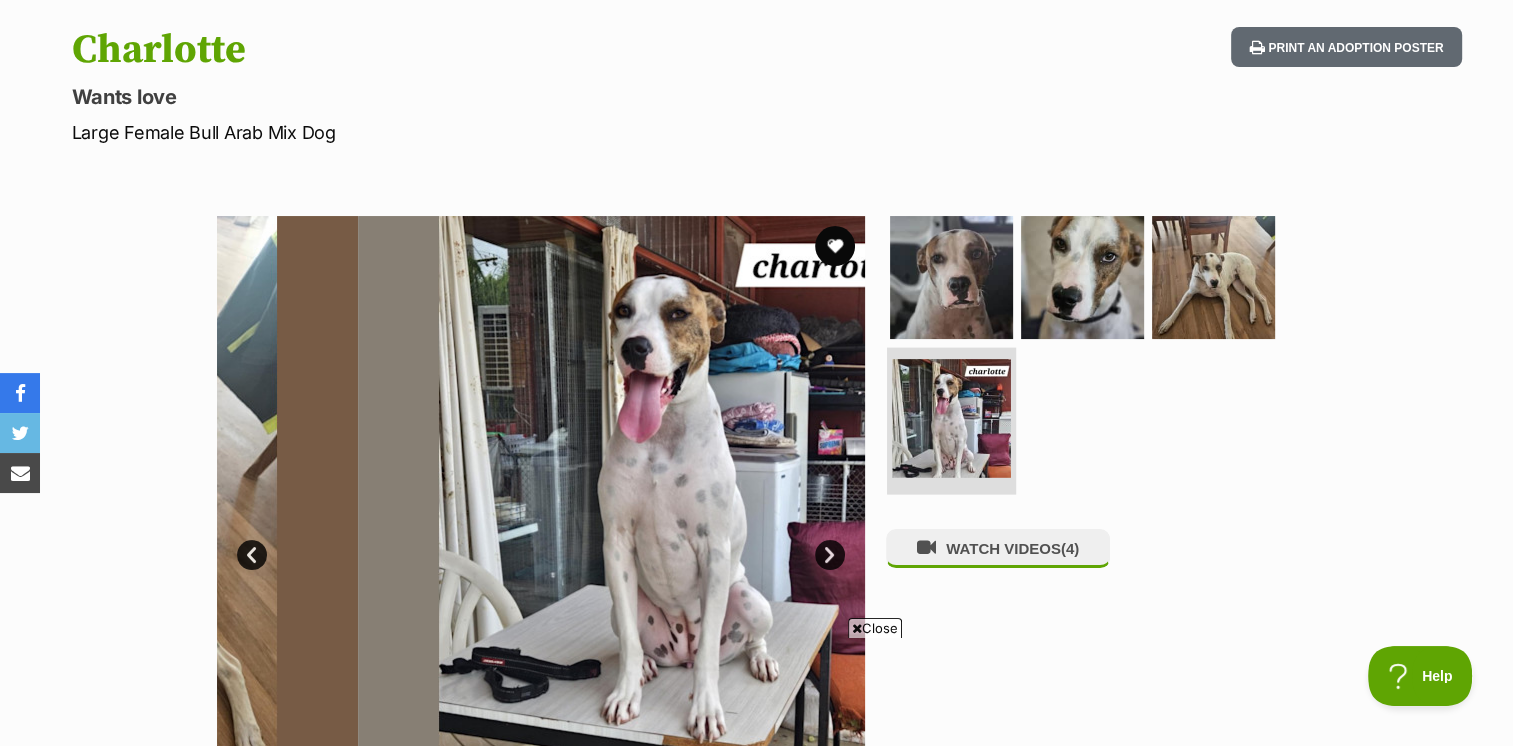 scroll, scrollTop: 0, scrollLeft: 0, axis: both 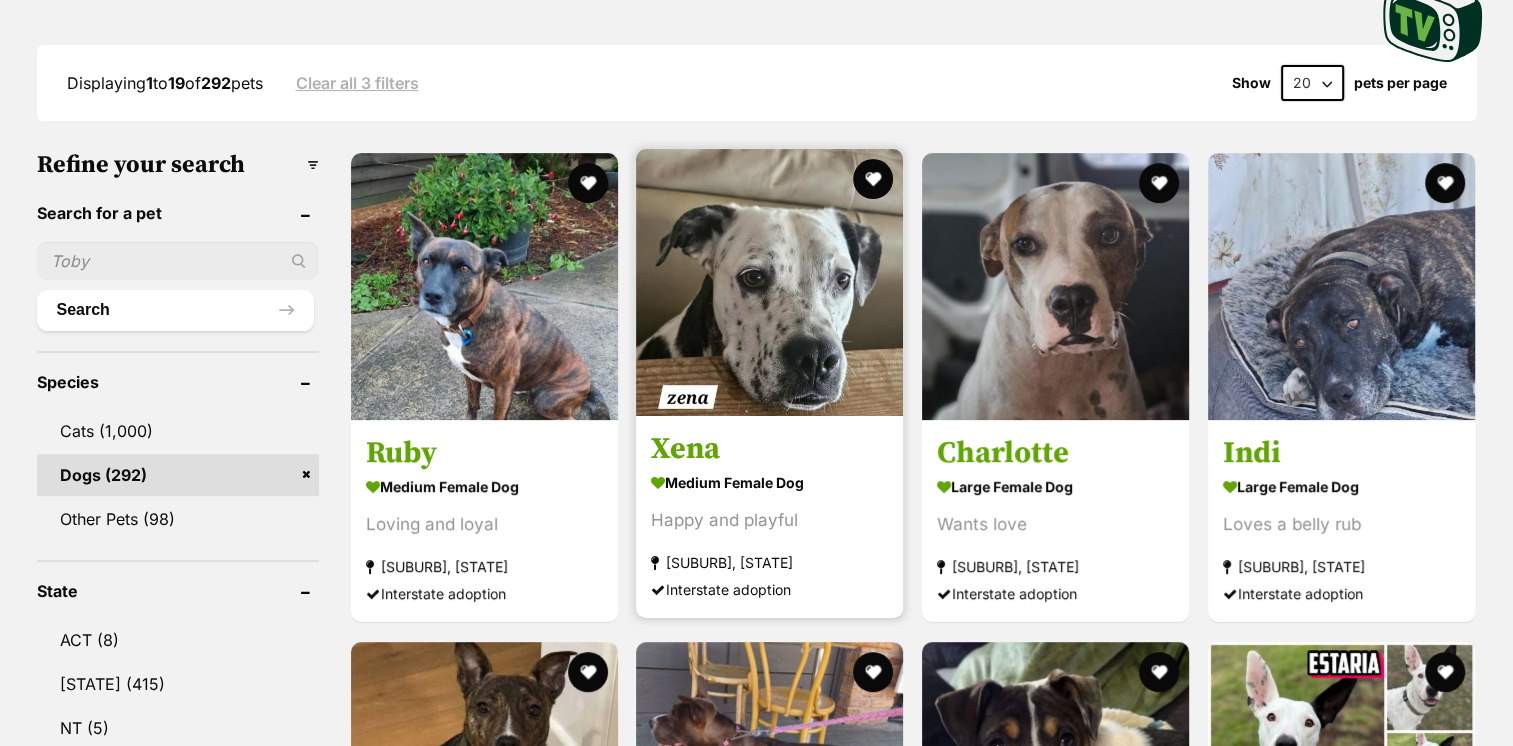 click at bounding box center [769, 282] 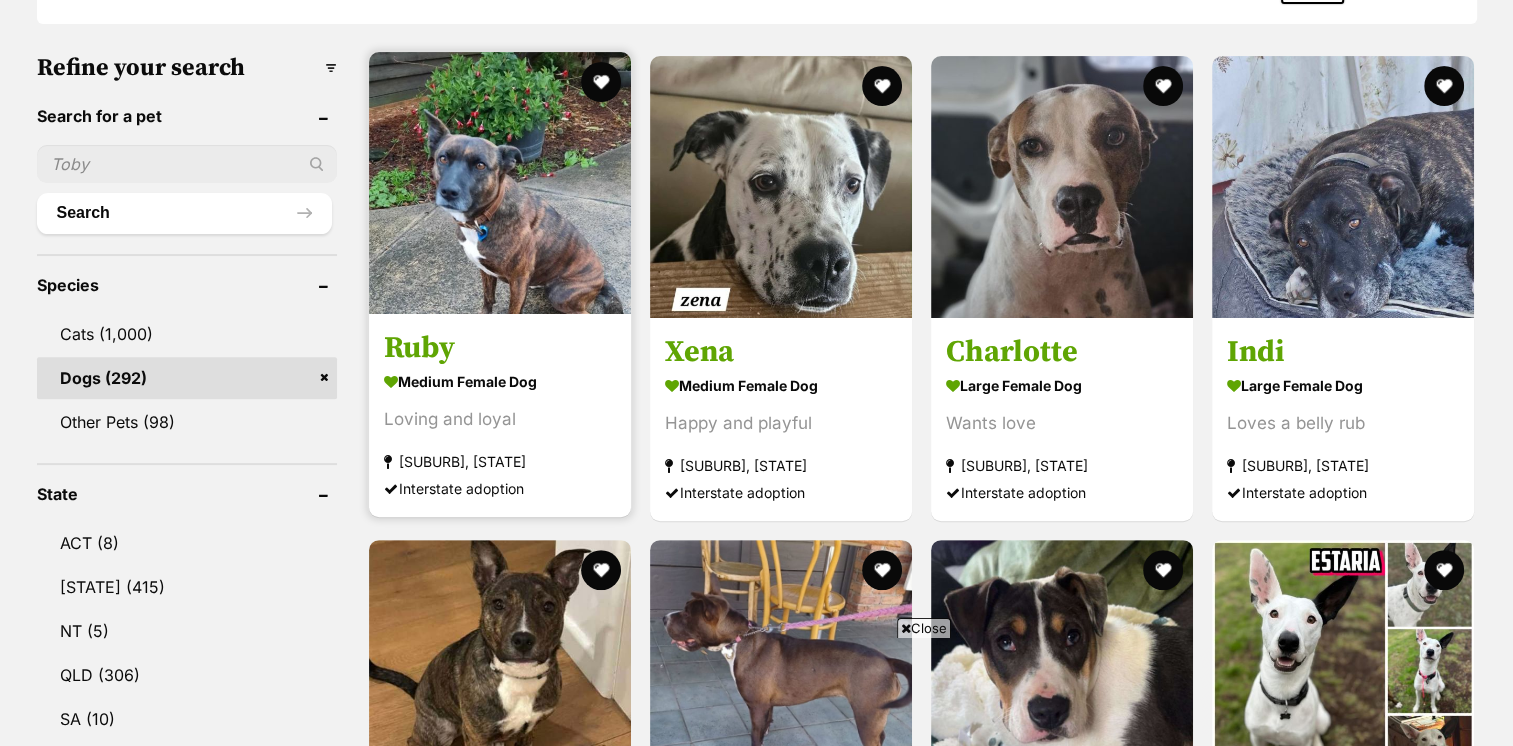 scroll, scrollTop: 800, scrollLeft: 0, axis: vertical 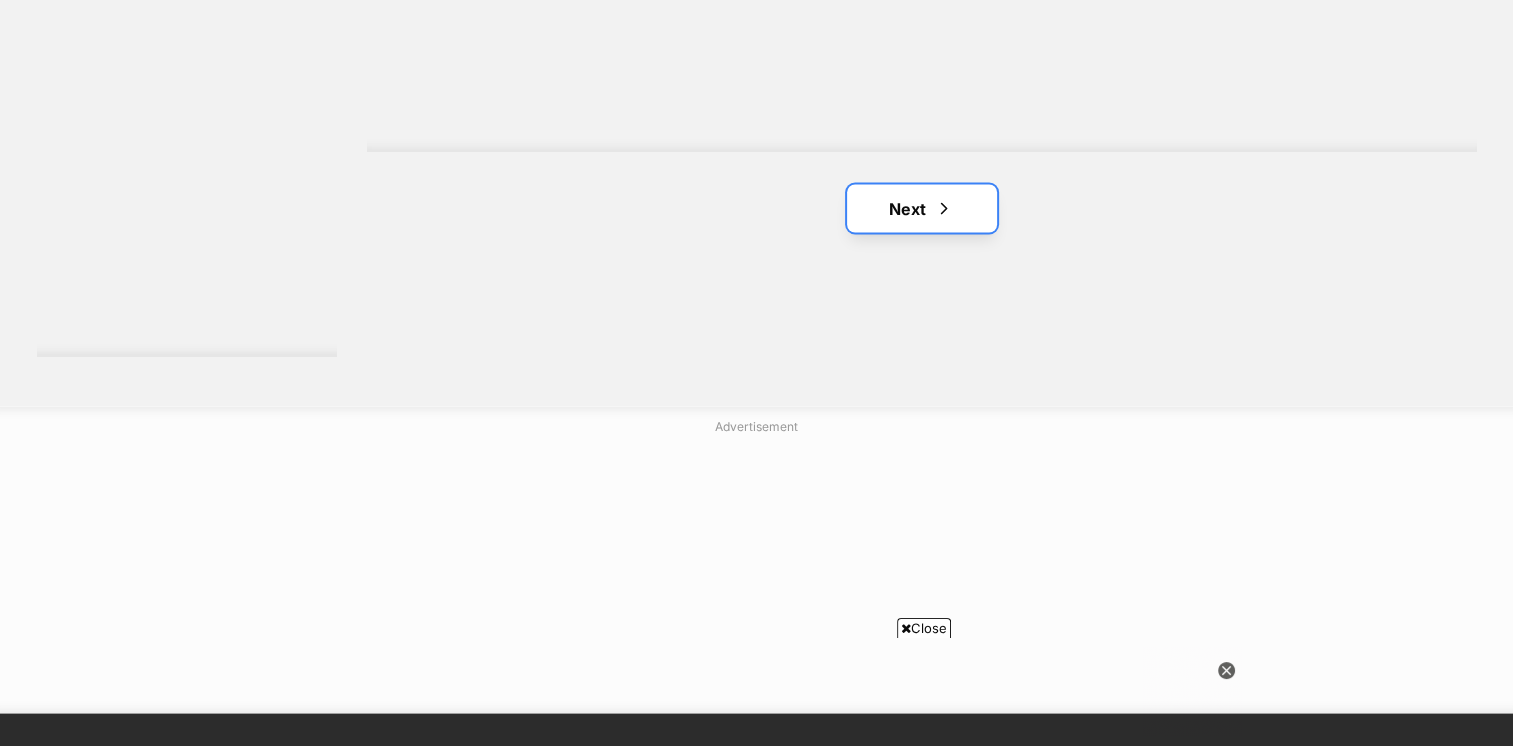 click on "Next" at bounding box center (922, 209) 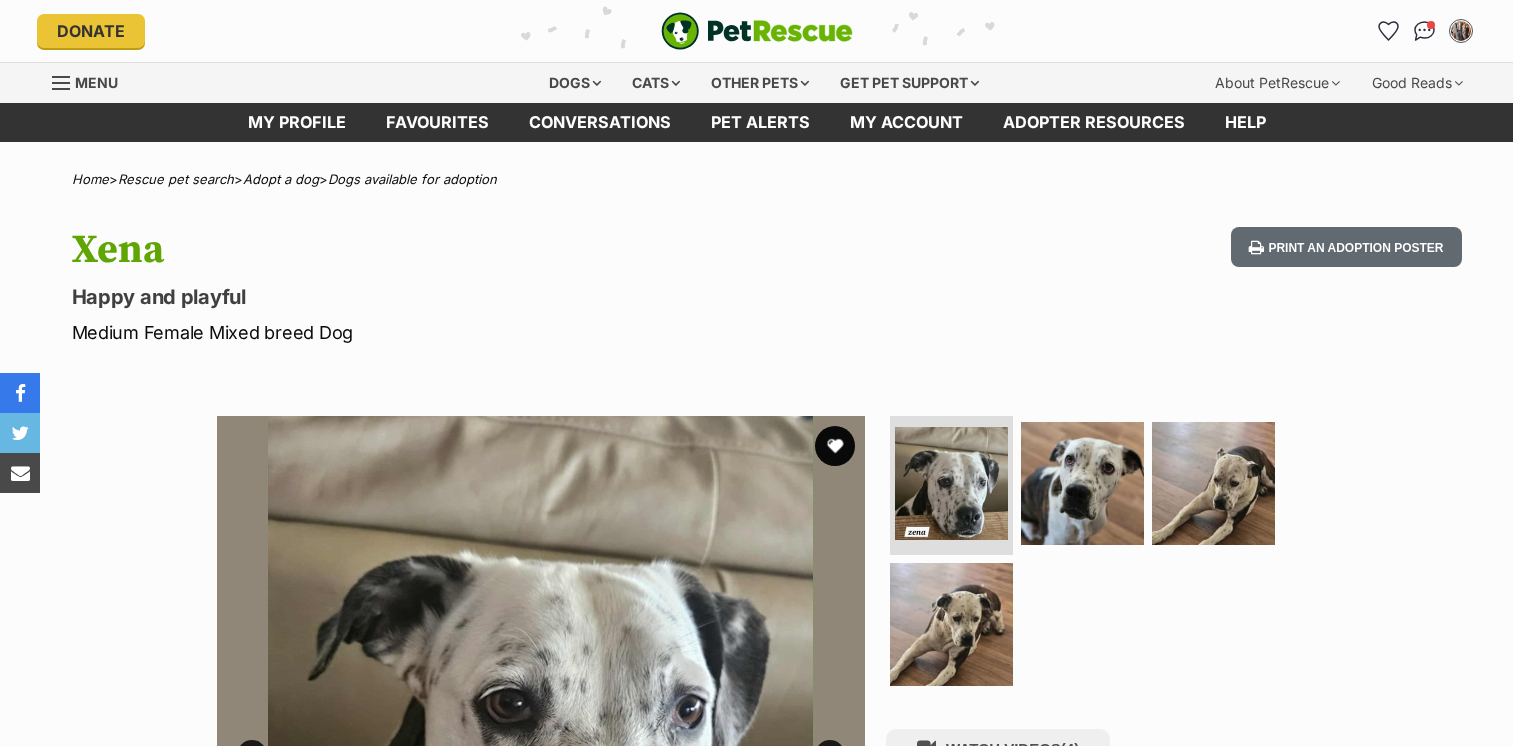 scroll, scrollTop: 0, scrollLeft: 0, axis: both 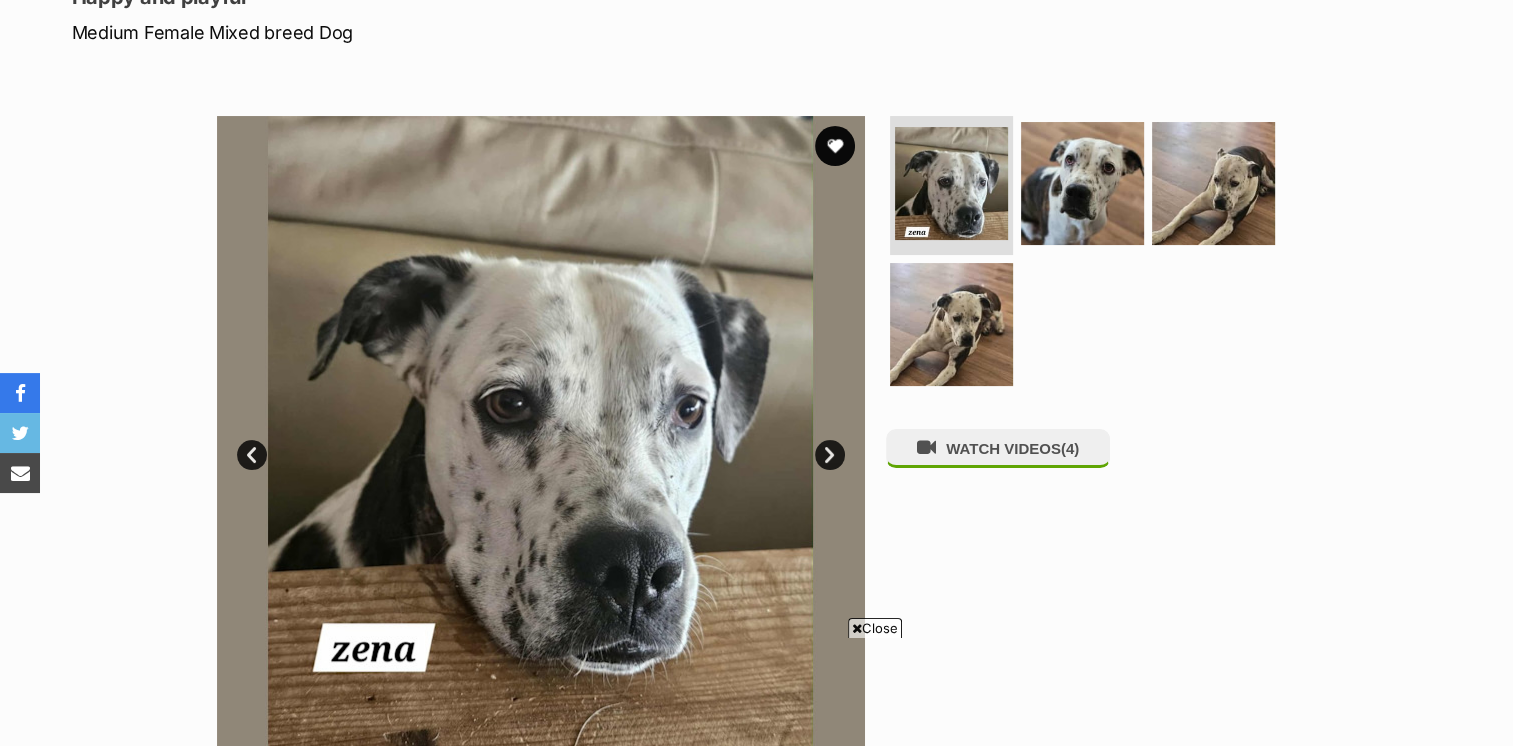click on "Next" at bounding box center [830, 455] 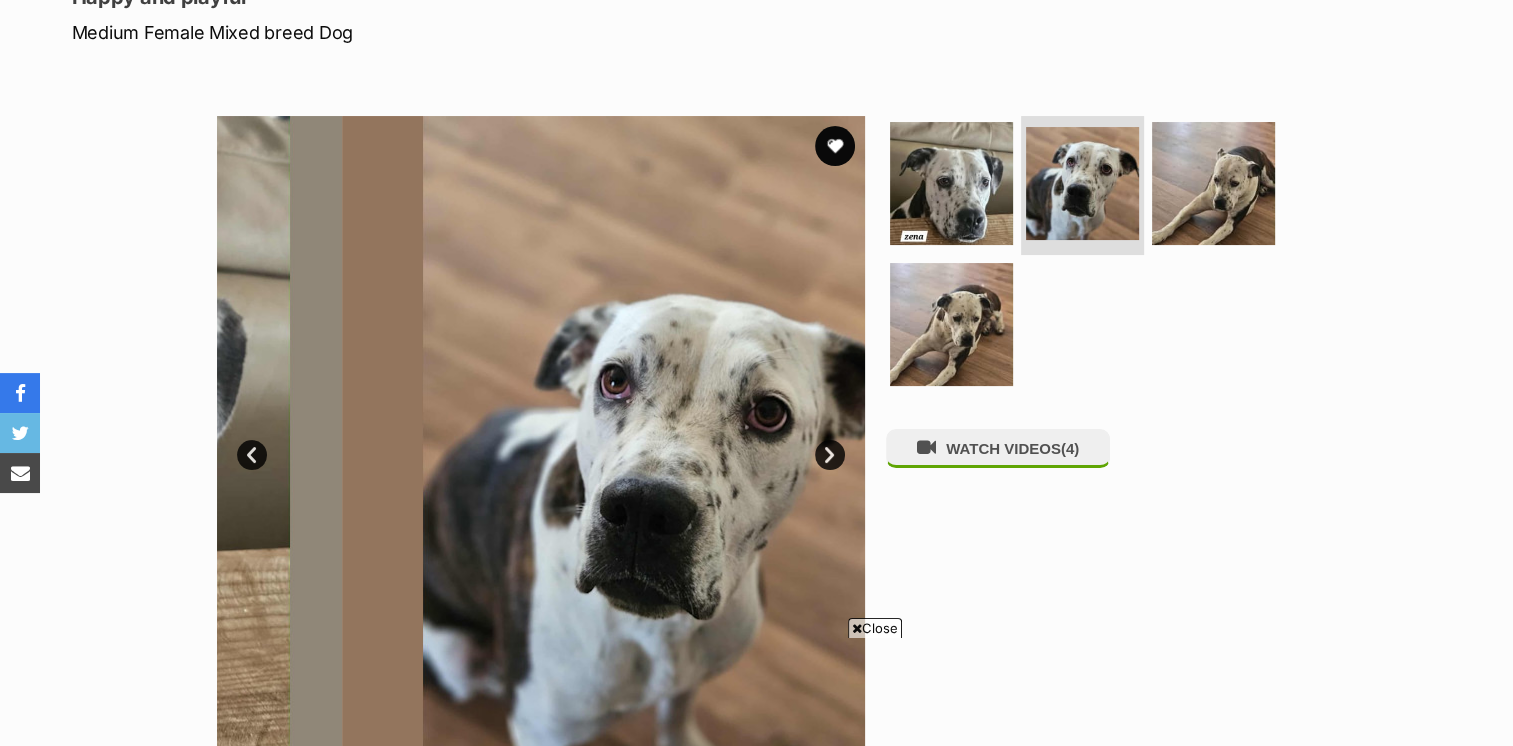 scroll, scrollTop: 0, scrollLeft: 0, axis: both 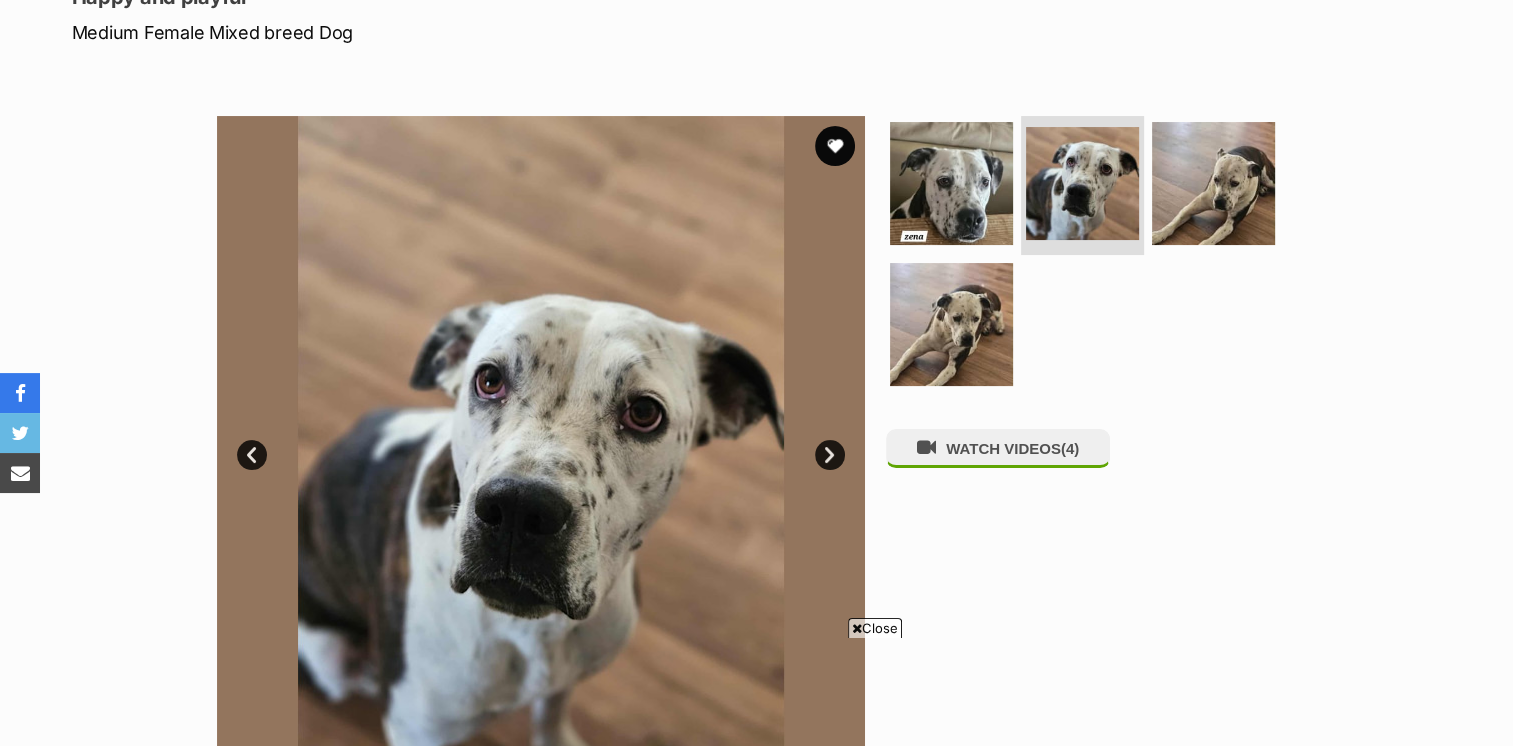 click on "Next" at bounding box center [830, 455] 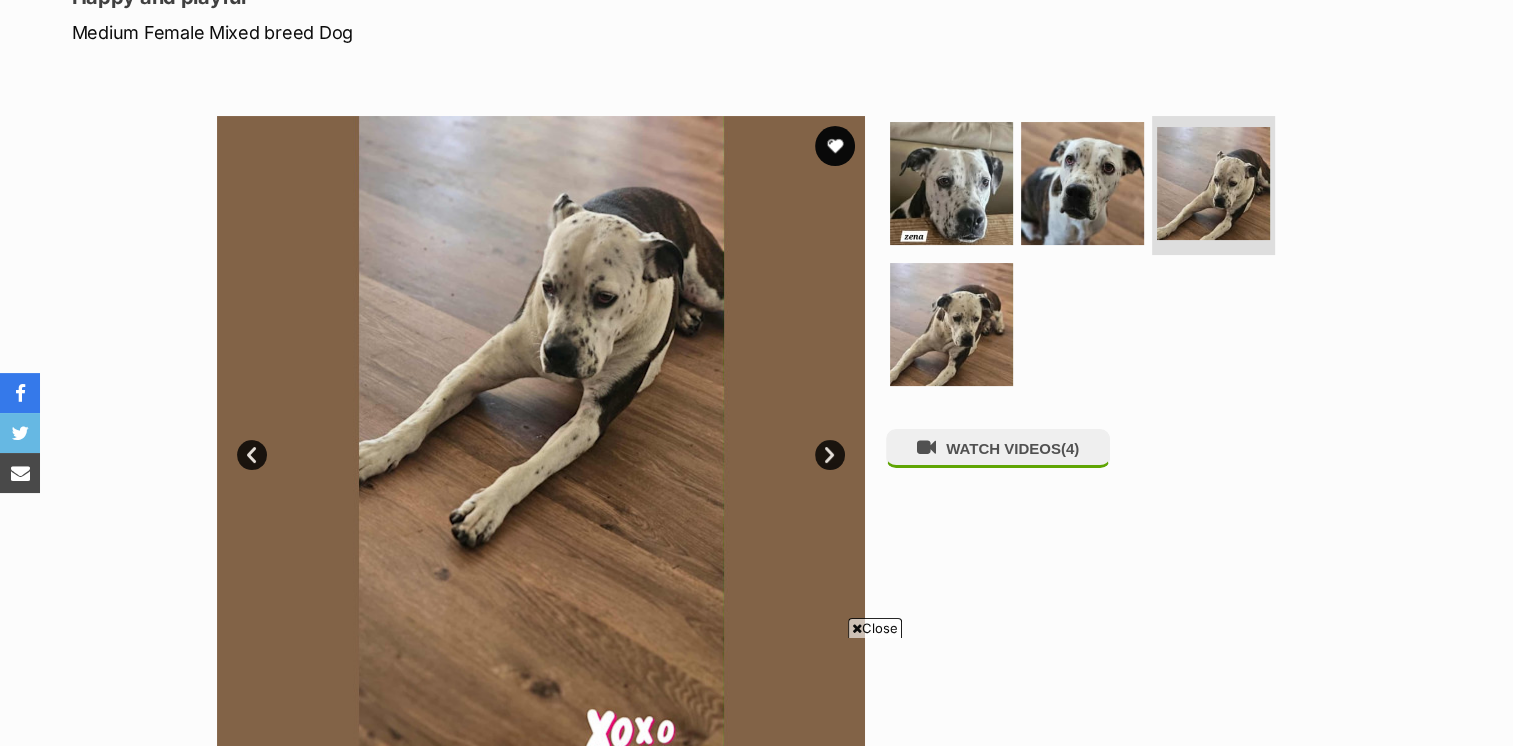 click on "Next" at bounding box center (830, 455) 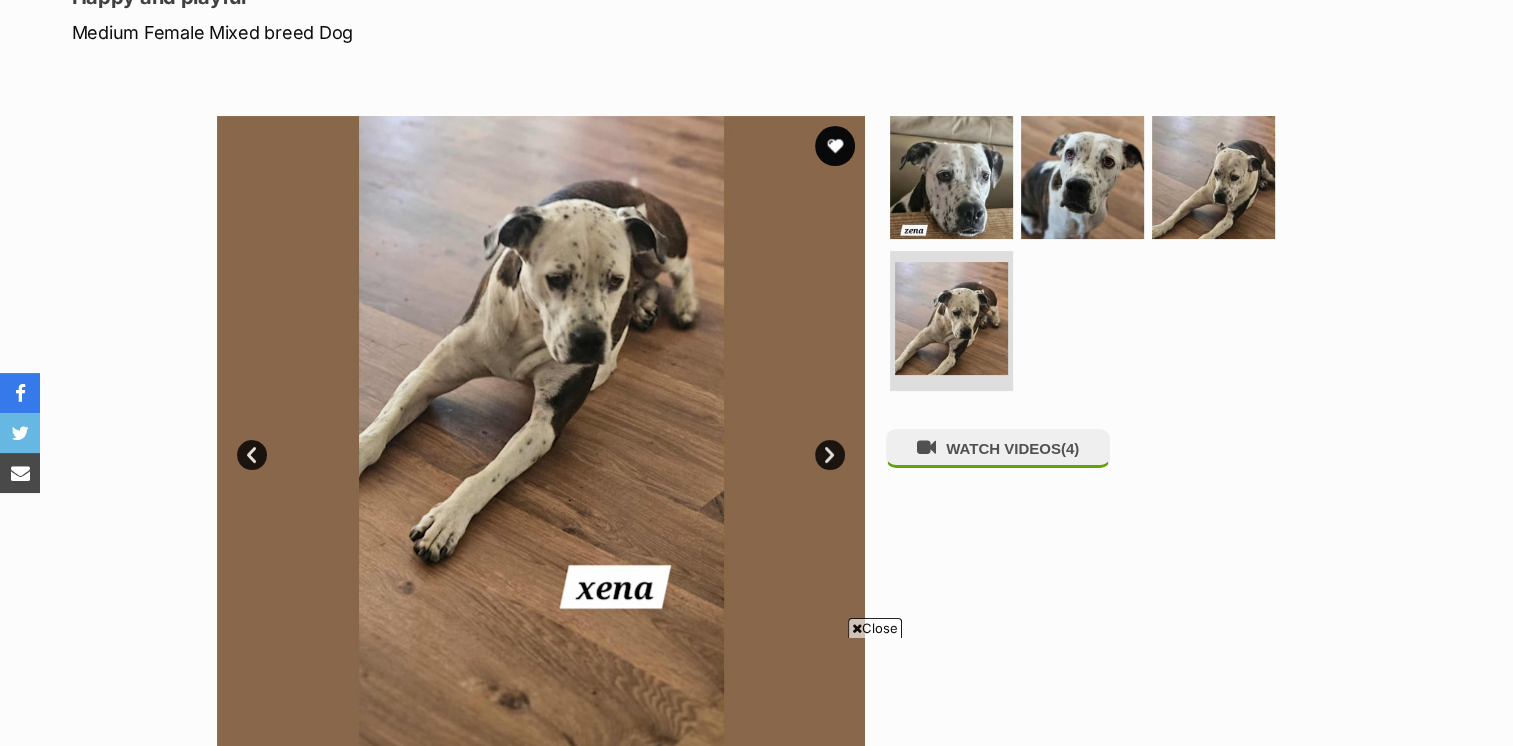 click on "Next" at bounding box center [830, 455] 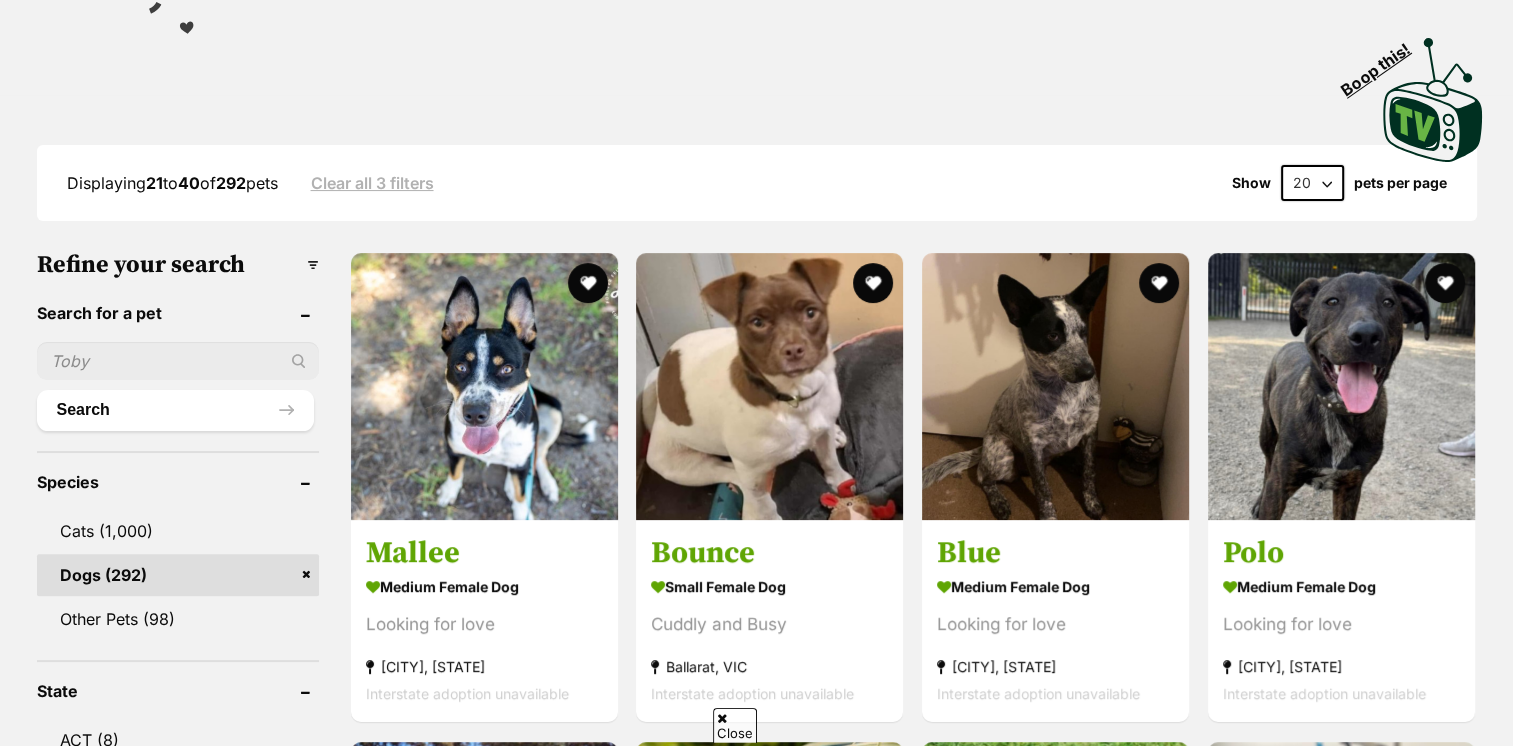 scroll, scrollTop: 400, scrollLeft: 0, axis: vertical 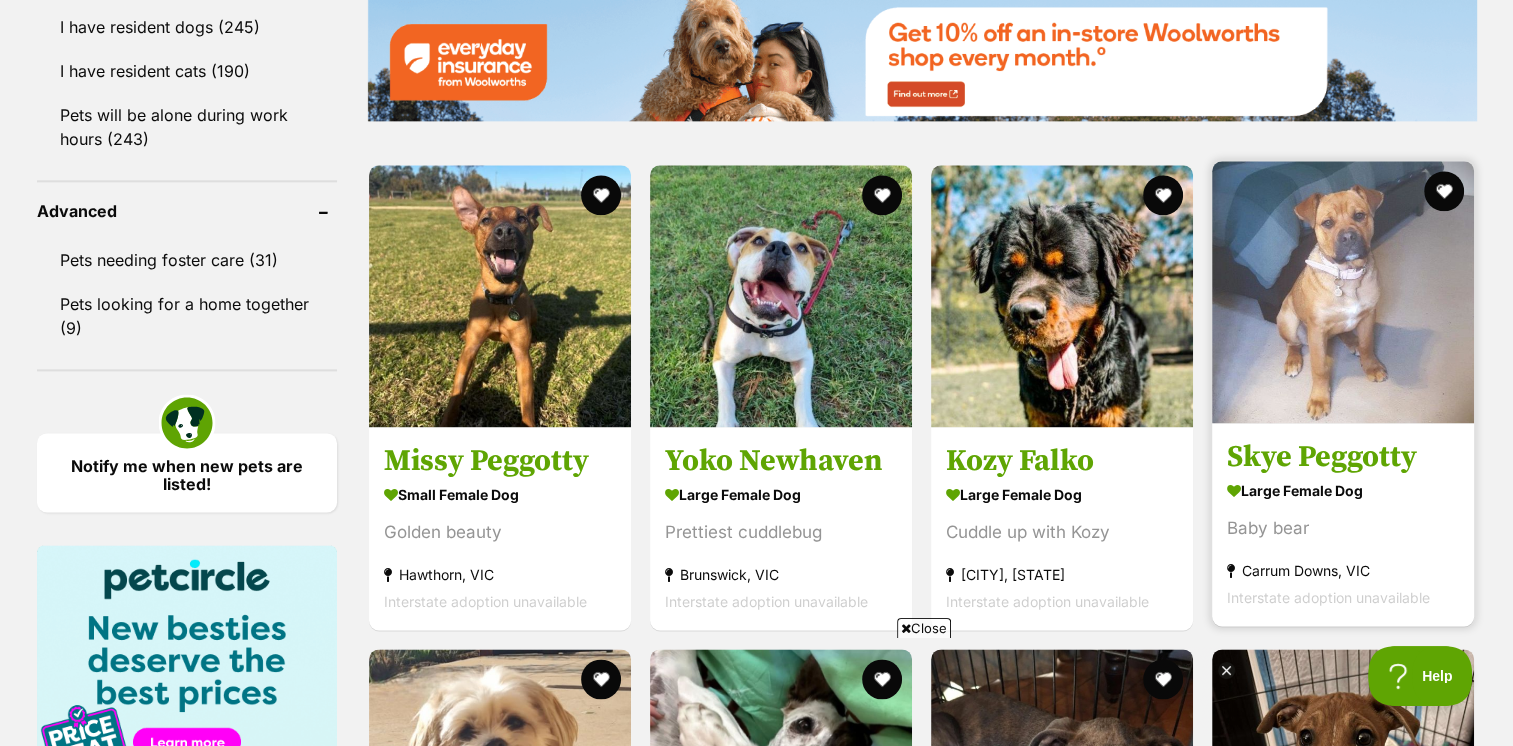 click at bounding box center [1343, 292] 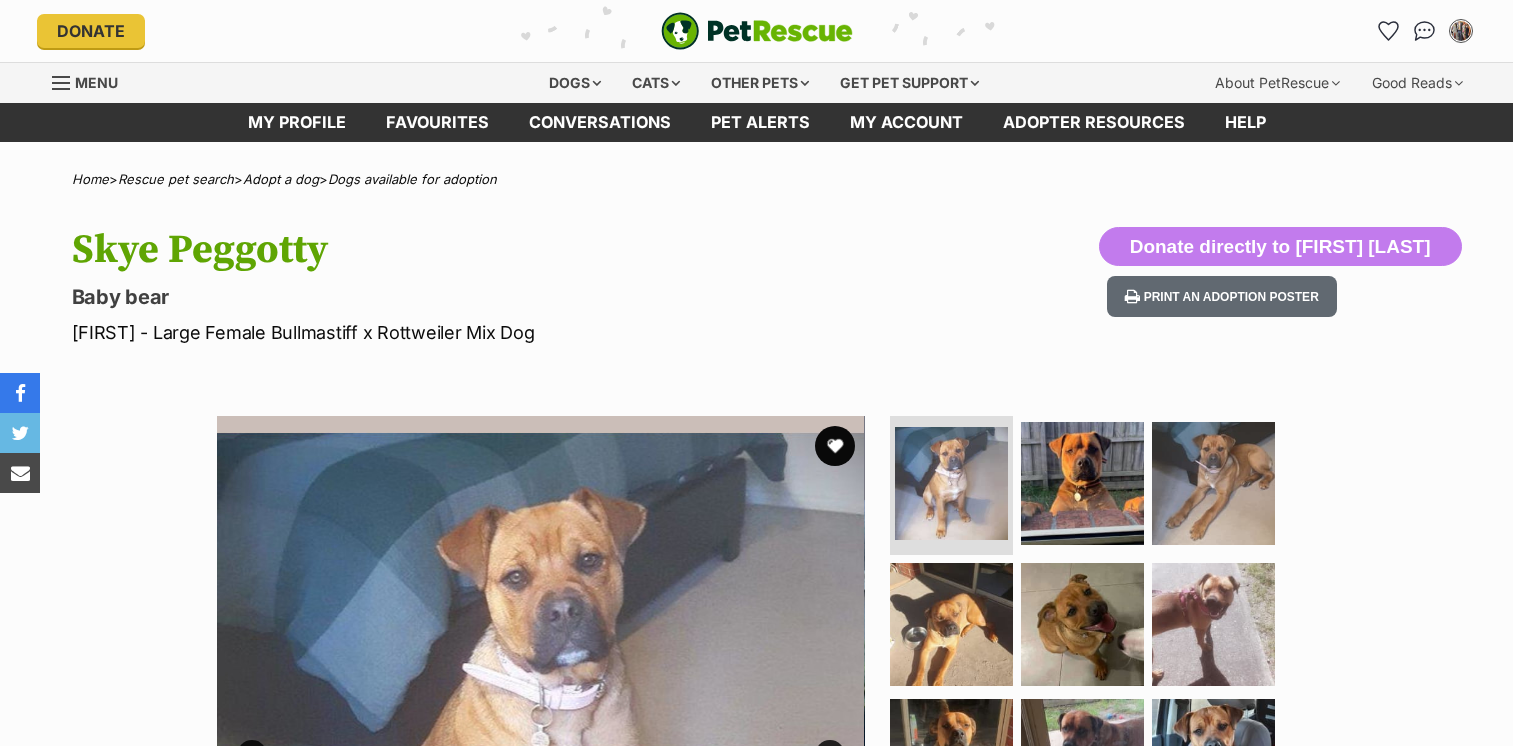 scroll, scrollTop: 0, scrollLeft: 0, axis: both 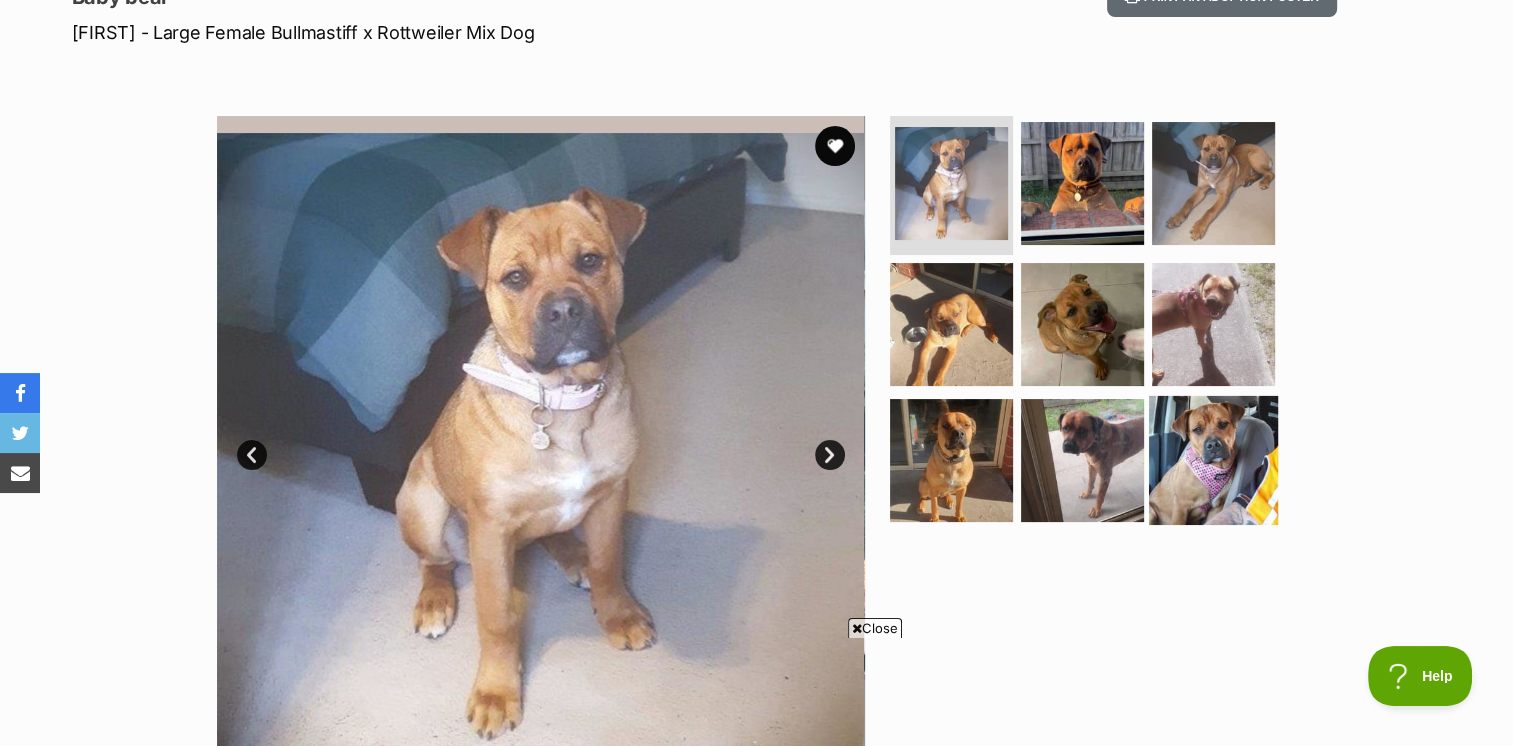 click at bounding box center (1213, 460) 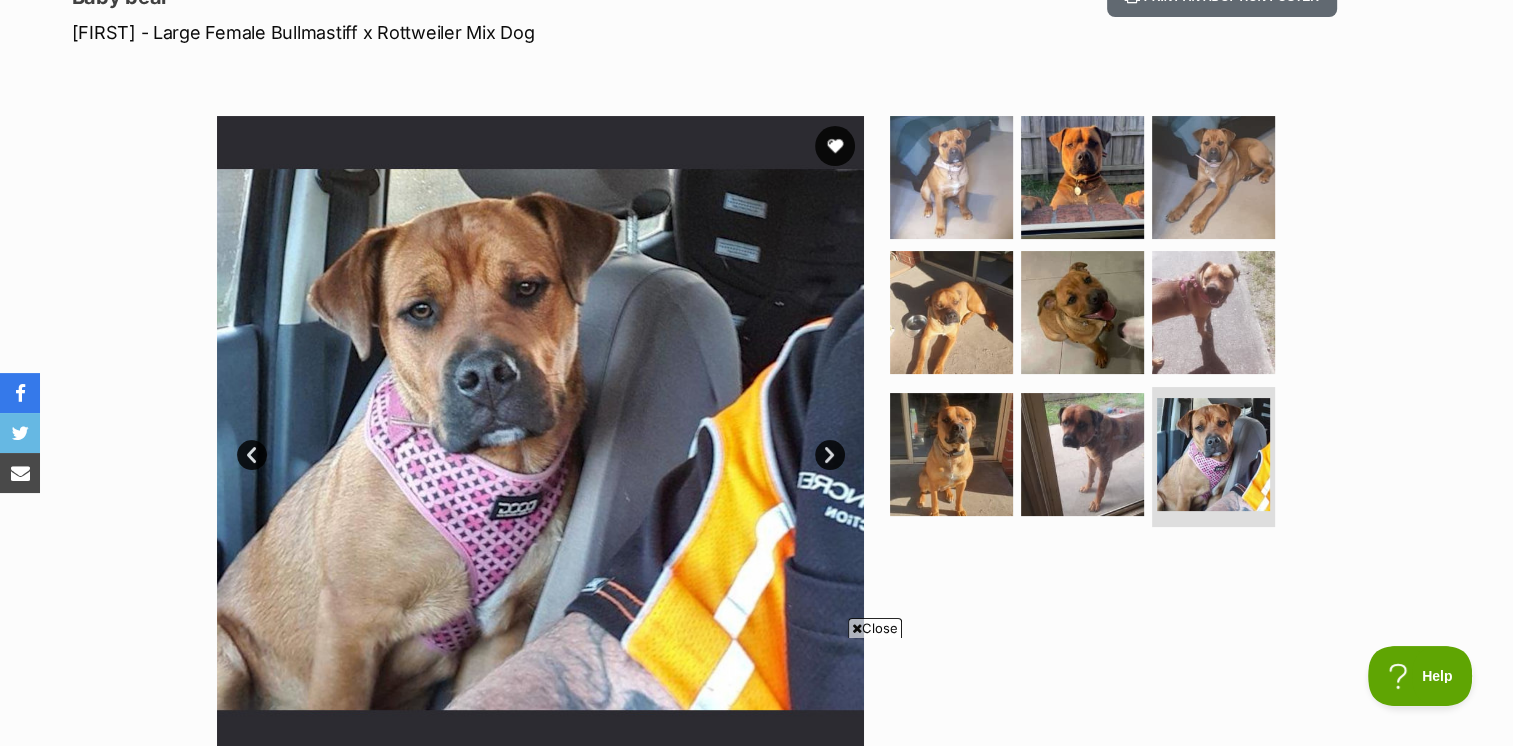 scroll, scrollTop: 0, scrollLeft: 0, axis: both 